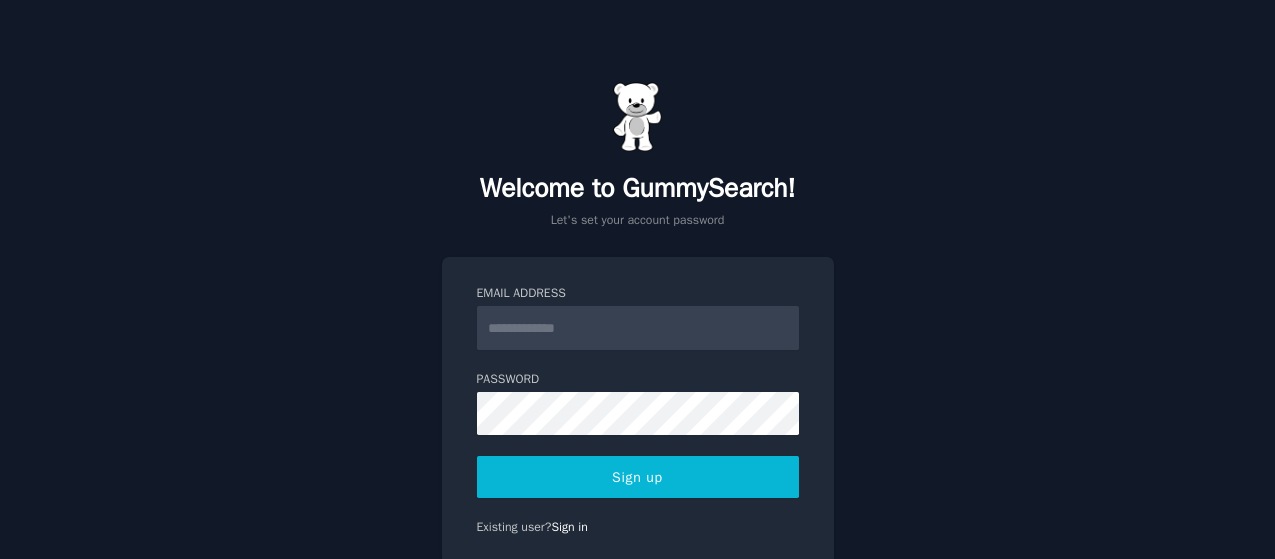 scroll, scrollTop: 0, scrollLeft: 0, axis: both 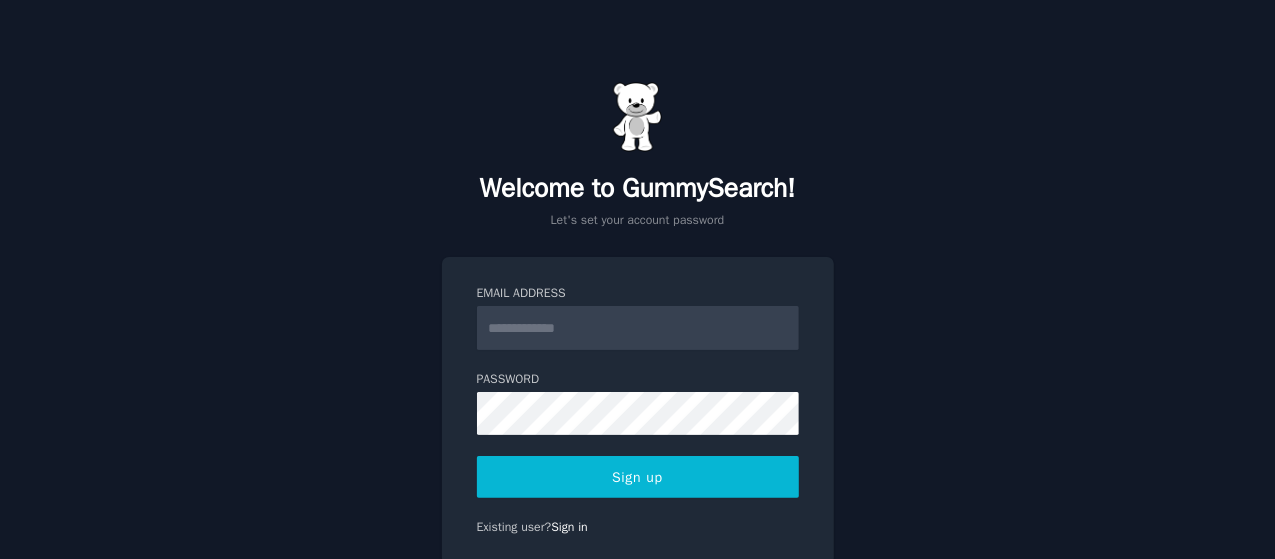click on "Email Address" at bounding box center [638, 328] 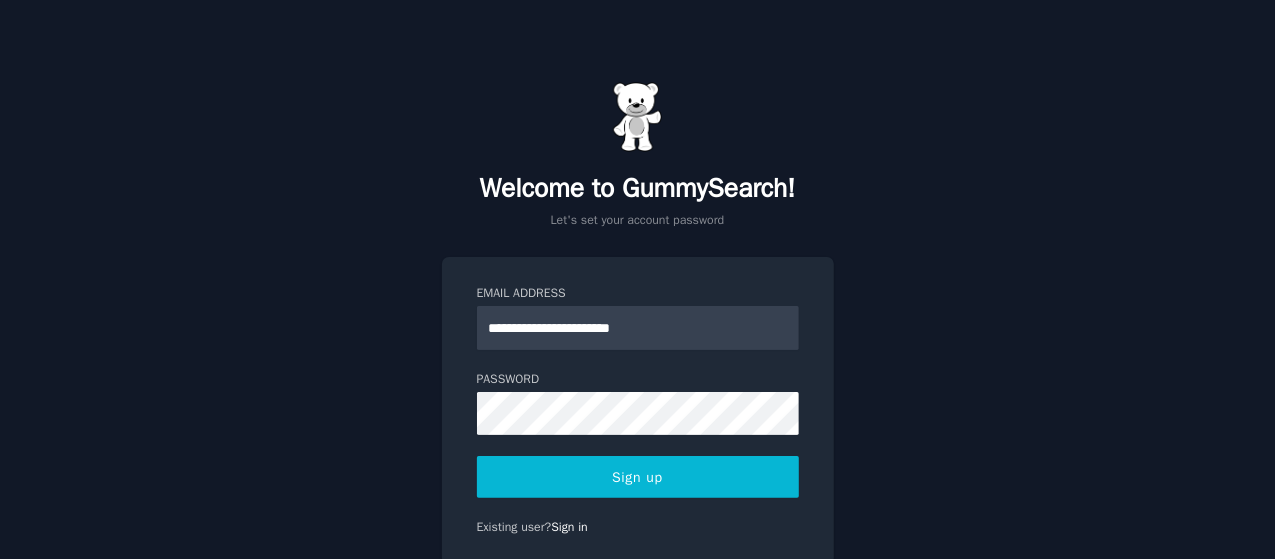 click on "**********" at bounding box center [638, 328] 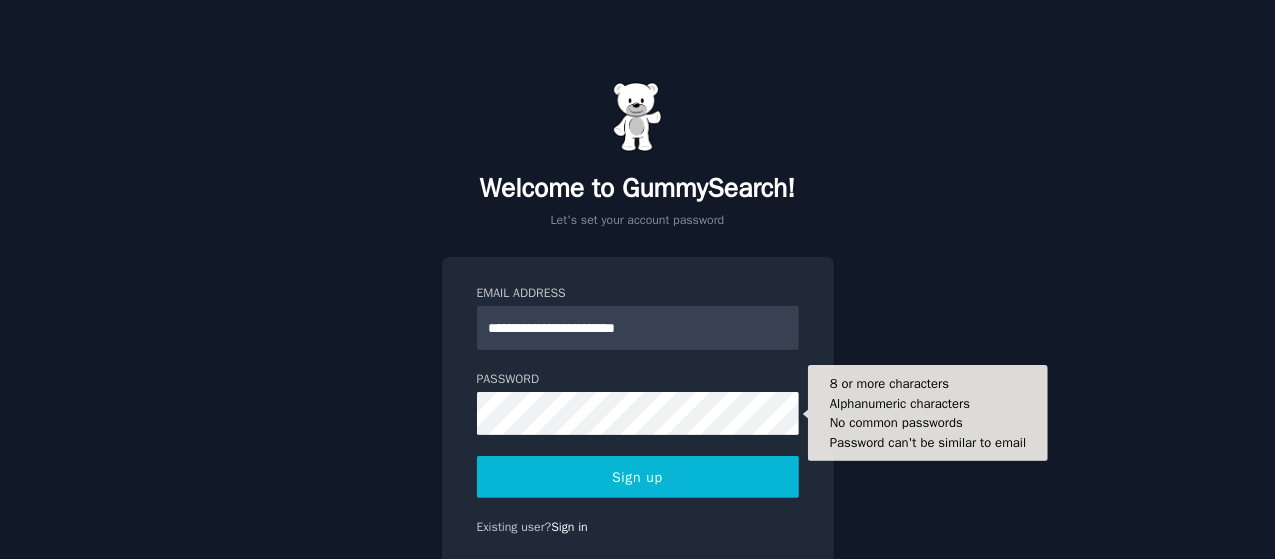 type on "**********" 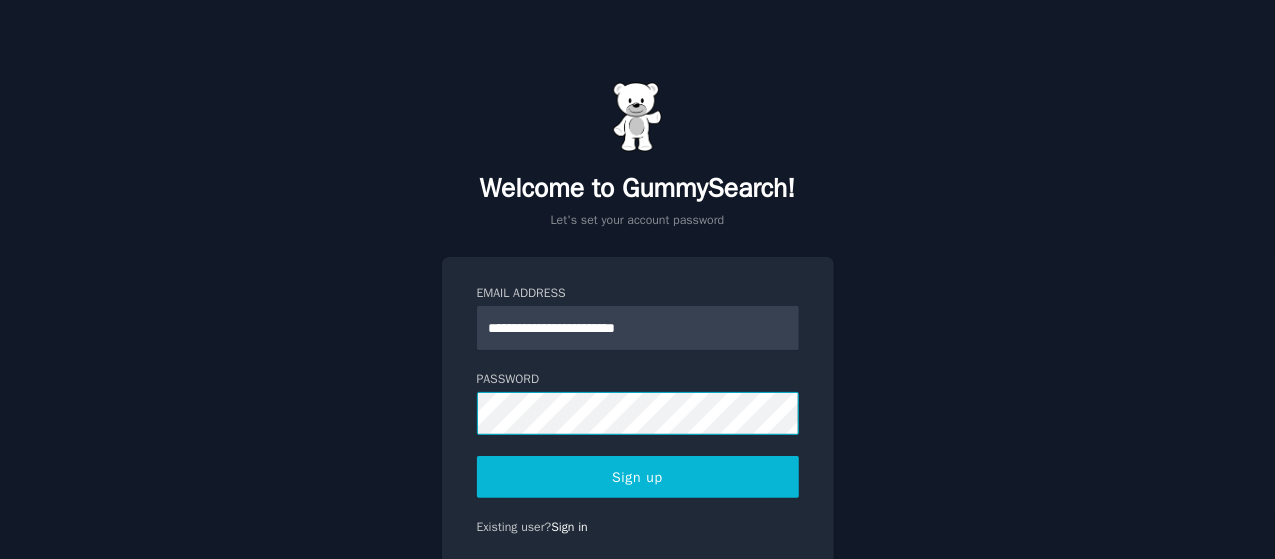 click on "**********" 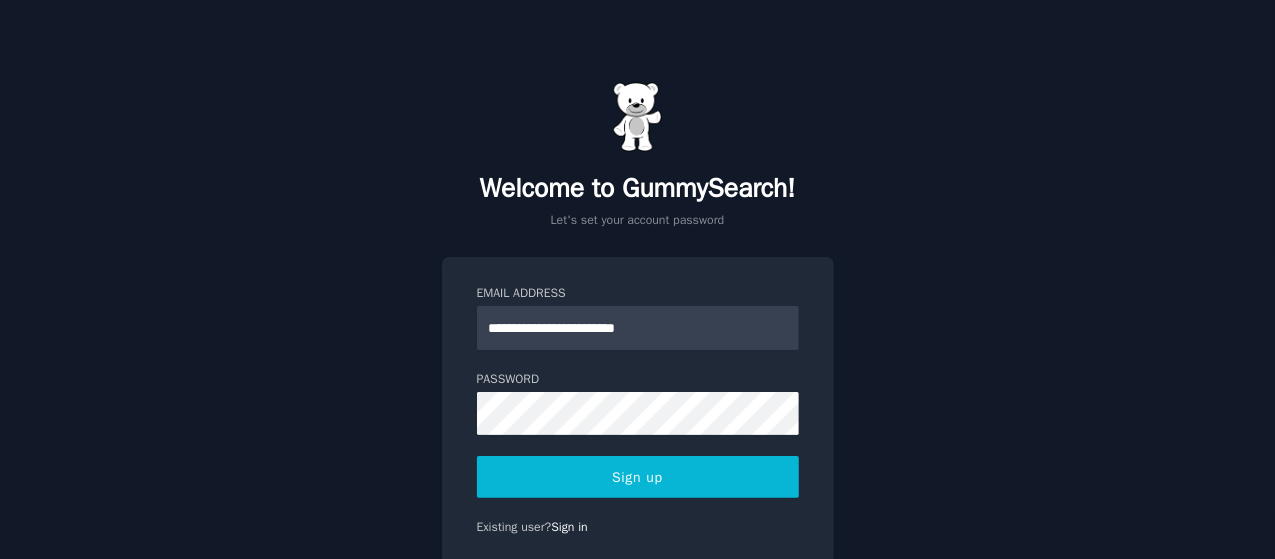 click on "Sign up" at bounding box center (638, 477) 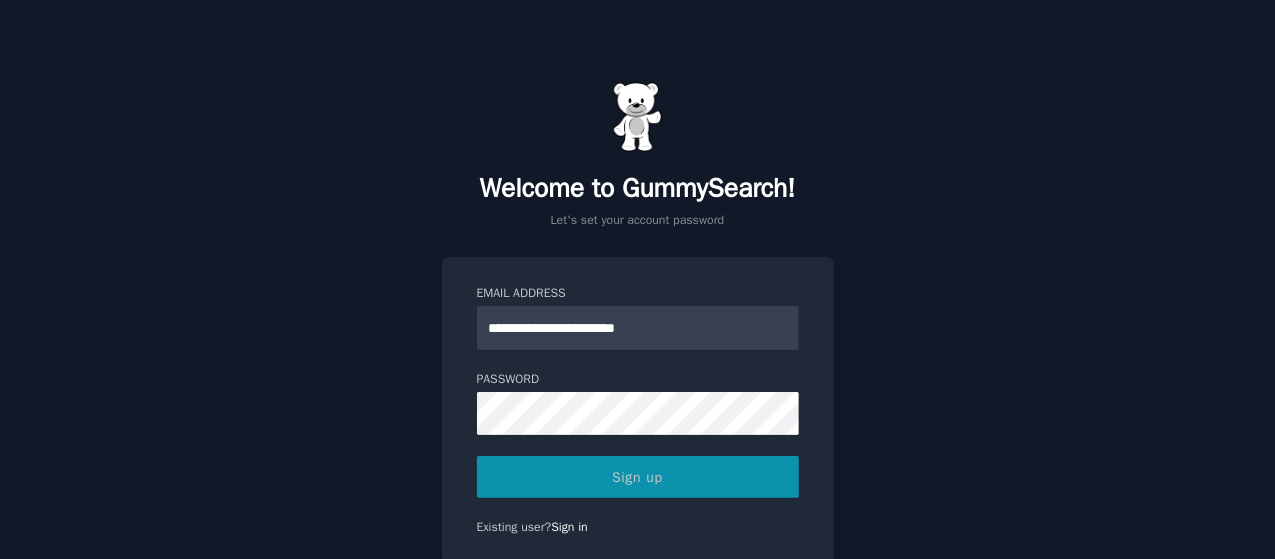 click on "Sign up" at bounding box center [638, 477] 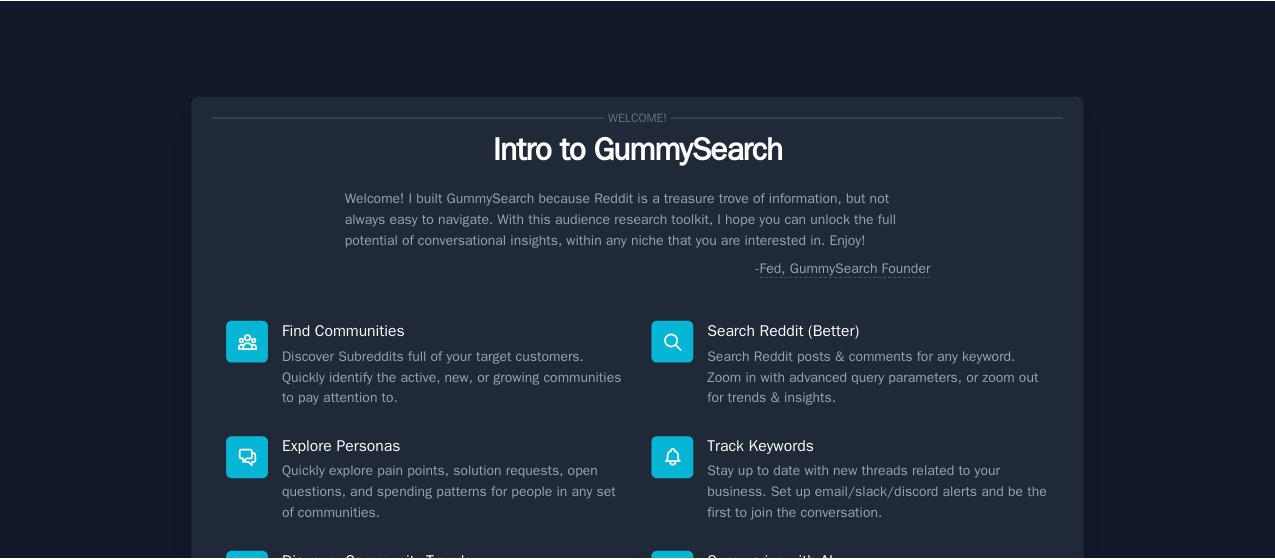 scroll, scrollTop: 0, scrollLeft: 0, axis: both 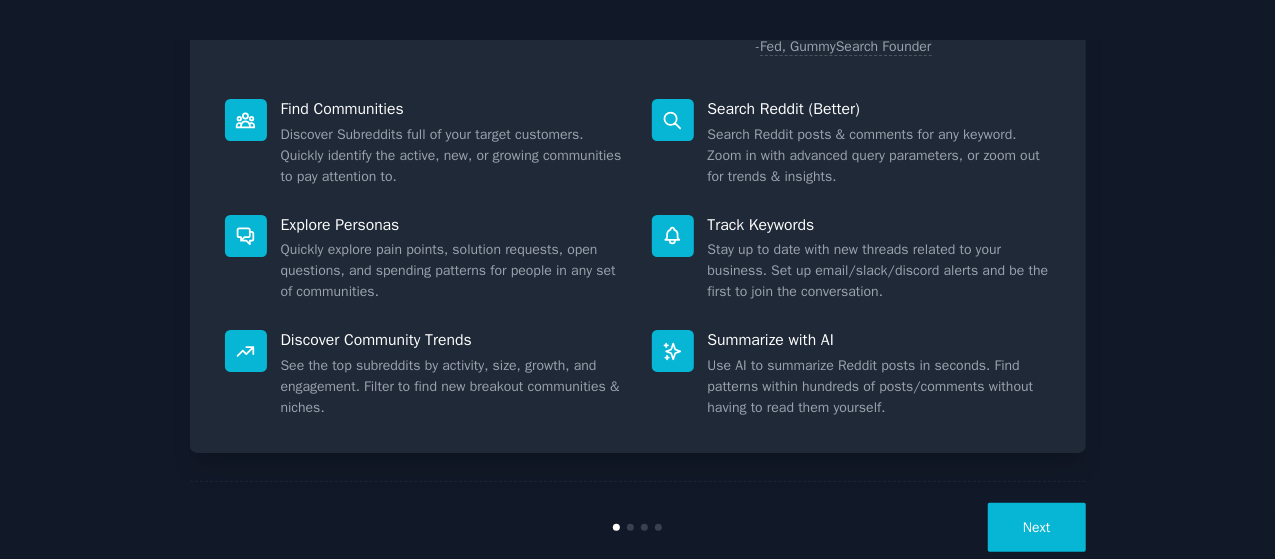 click on "Next" at bounding box center (1036, 527) 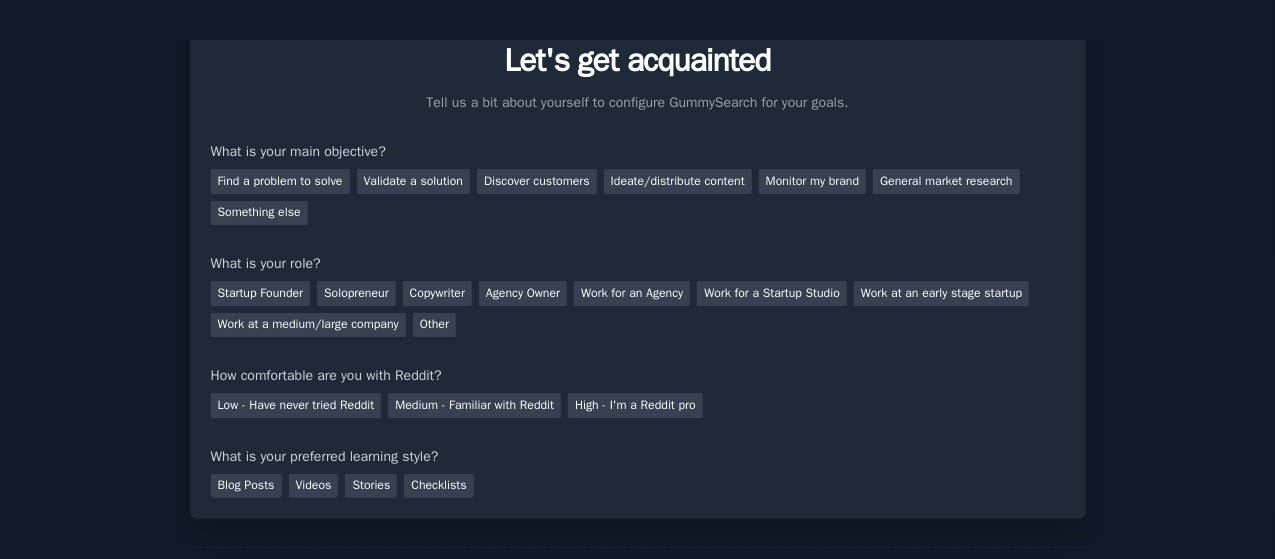 scroll, scrollTop: 88, scrollLeft: 0, axis: vertical 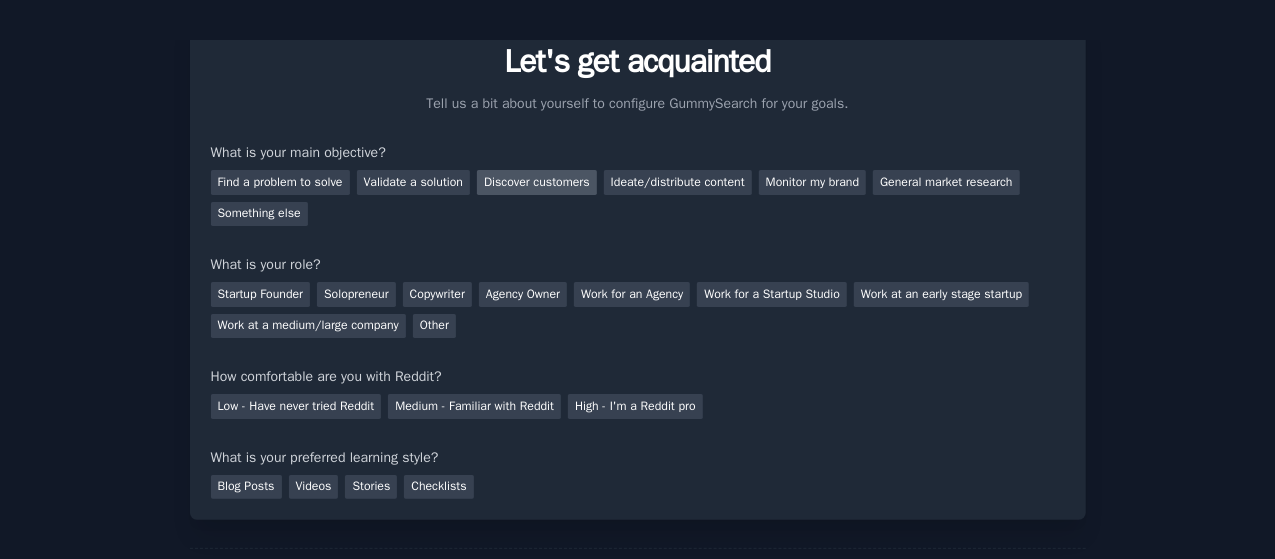 click on "Discover customers" at bounding box center [537, 182] 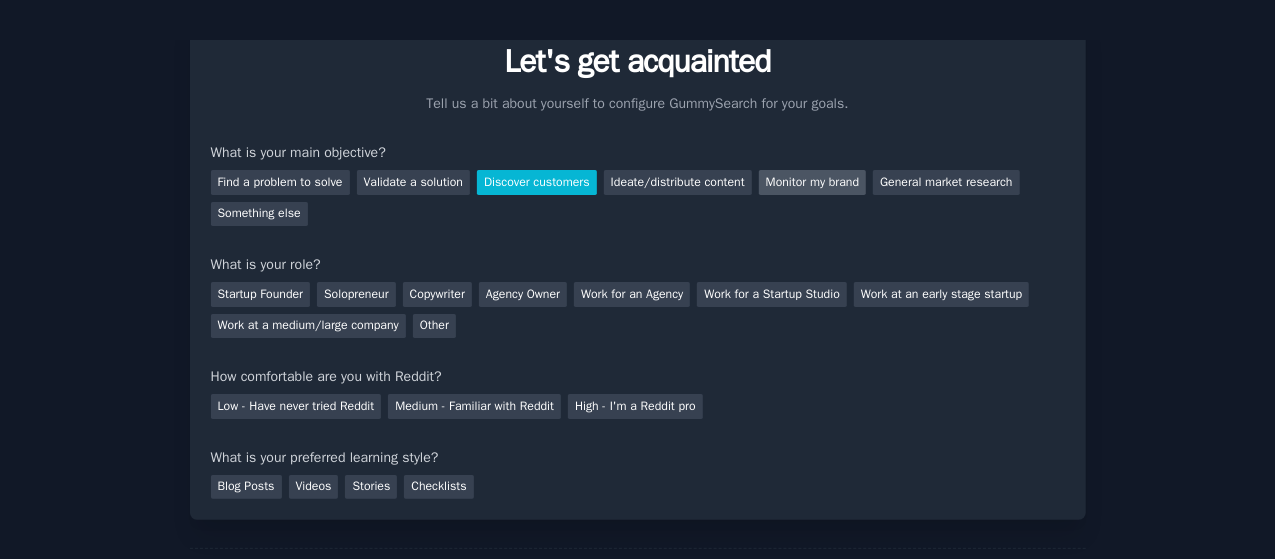 click on "Monitor my brand" at bounding box center (812, 182) 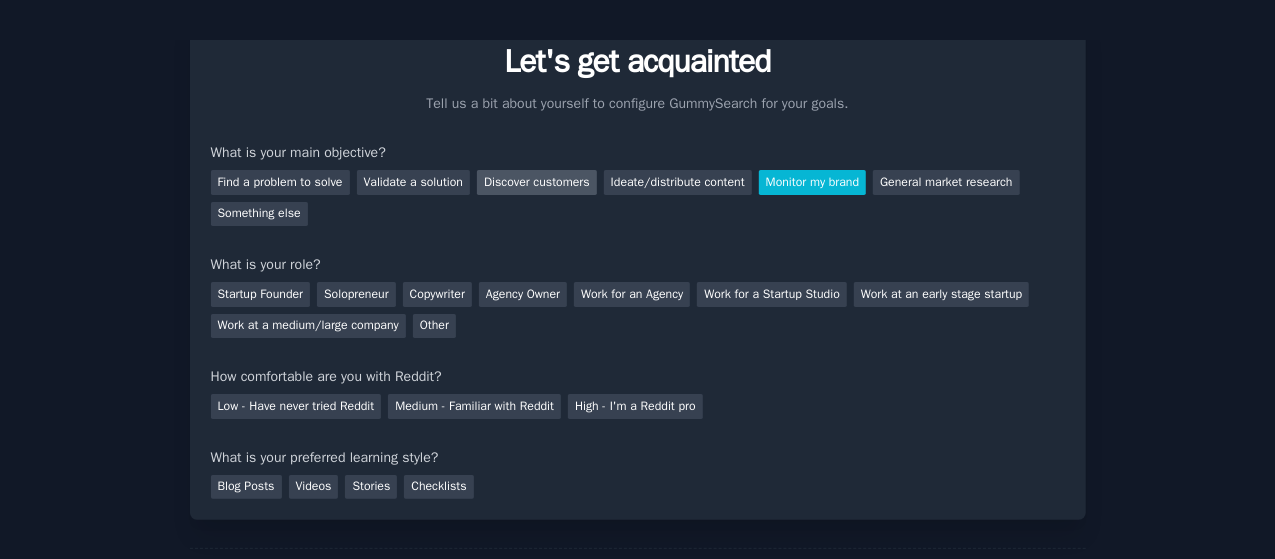click on "Discover customers" at bounding box center [537, 182] 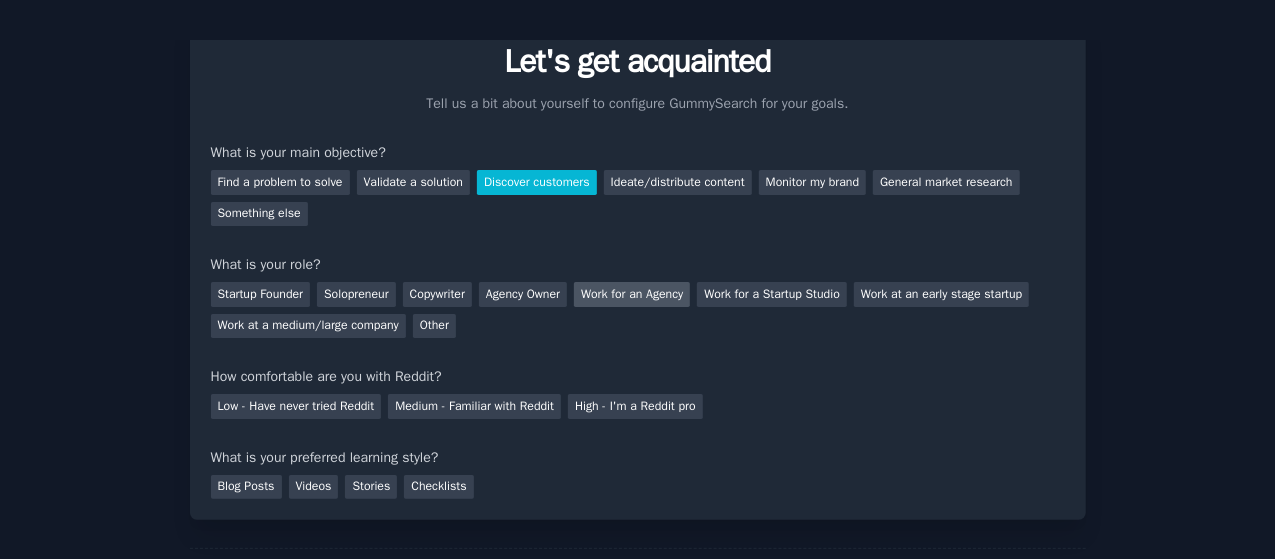 click on "Work for an Agency" at bounding box center [632, 294] 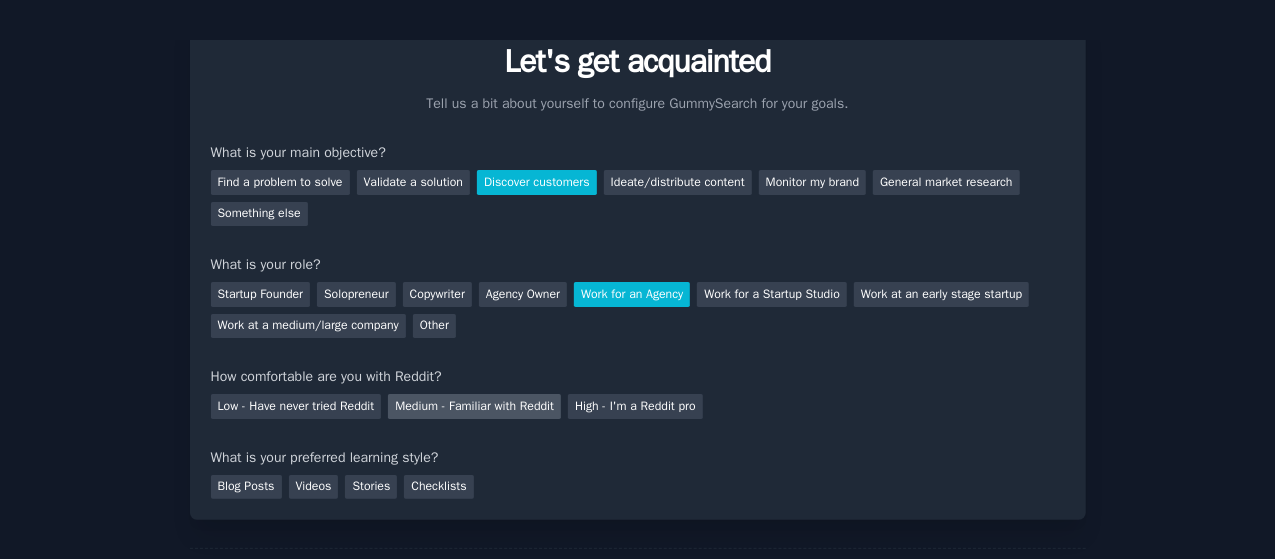 click on "Medium - Familiar with Reddit" at bounding box center [474, 406] 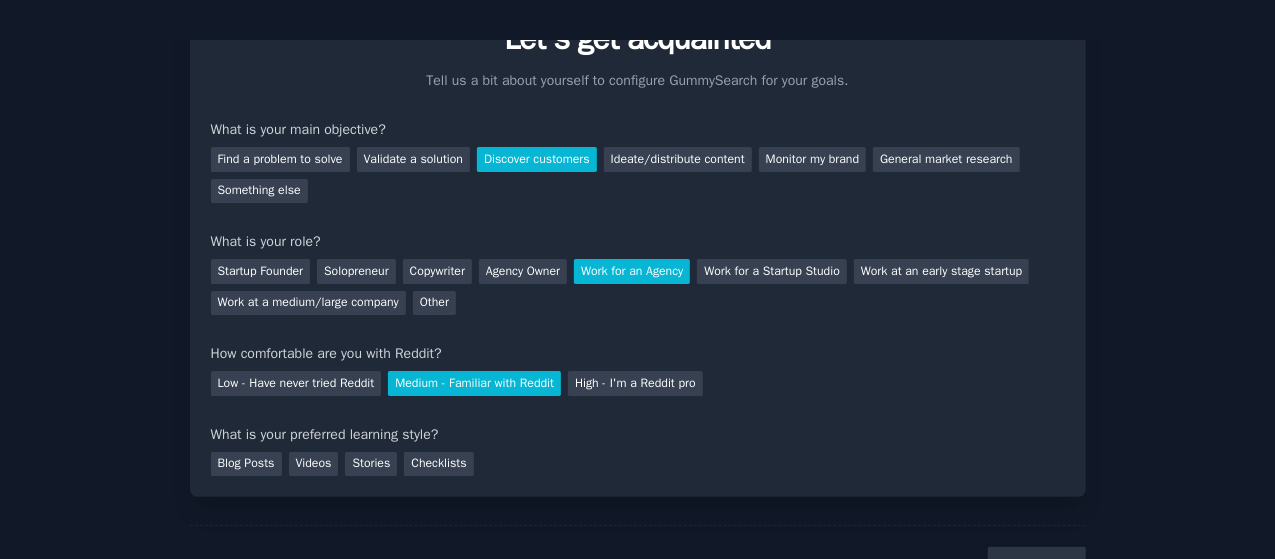 scroll, scrollTop: 112, scrollLeft: 0, axis: vertical 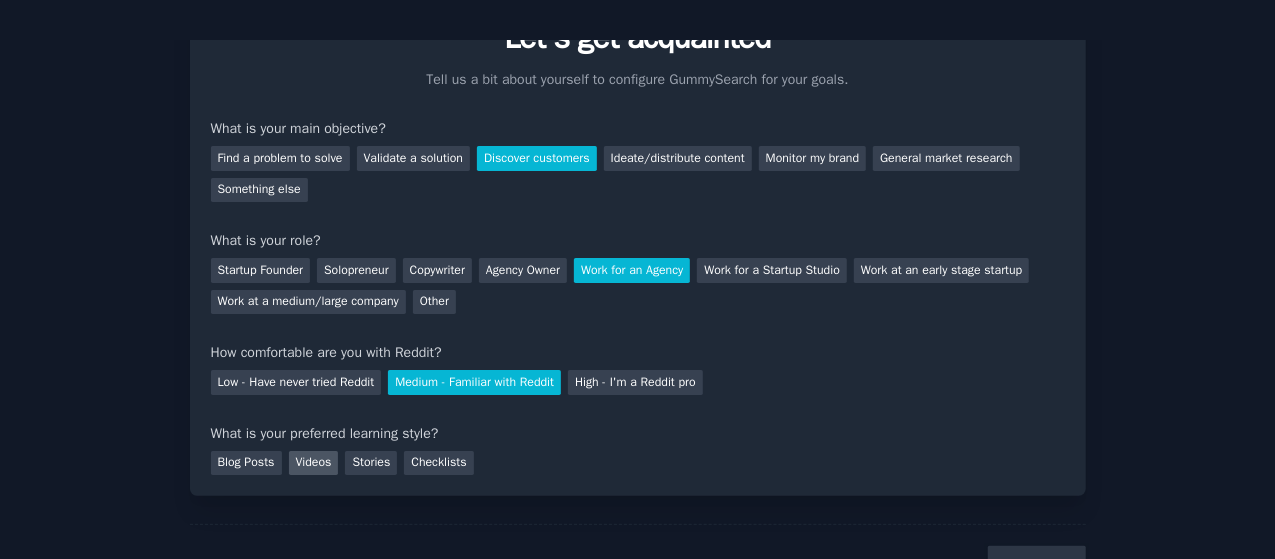 click on "Videos" at bounding box center [314, 463] 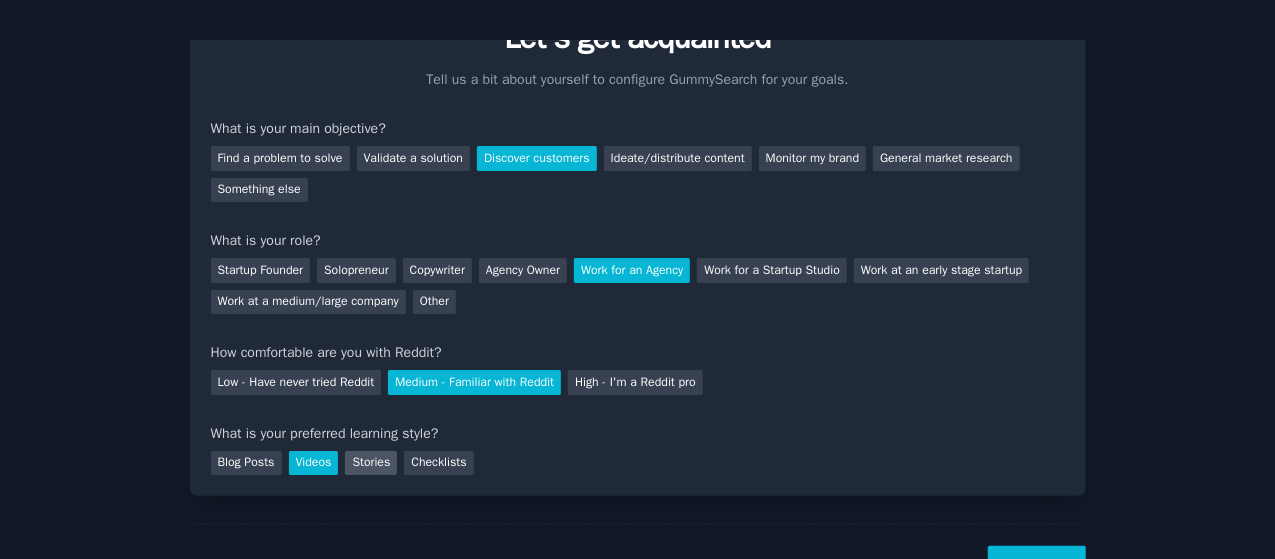 click on "Stories" at bounding box center (371, 463) 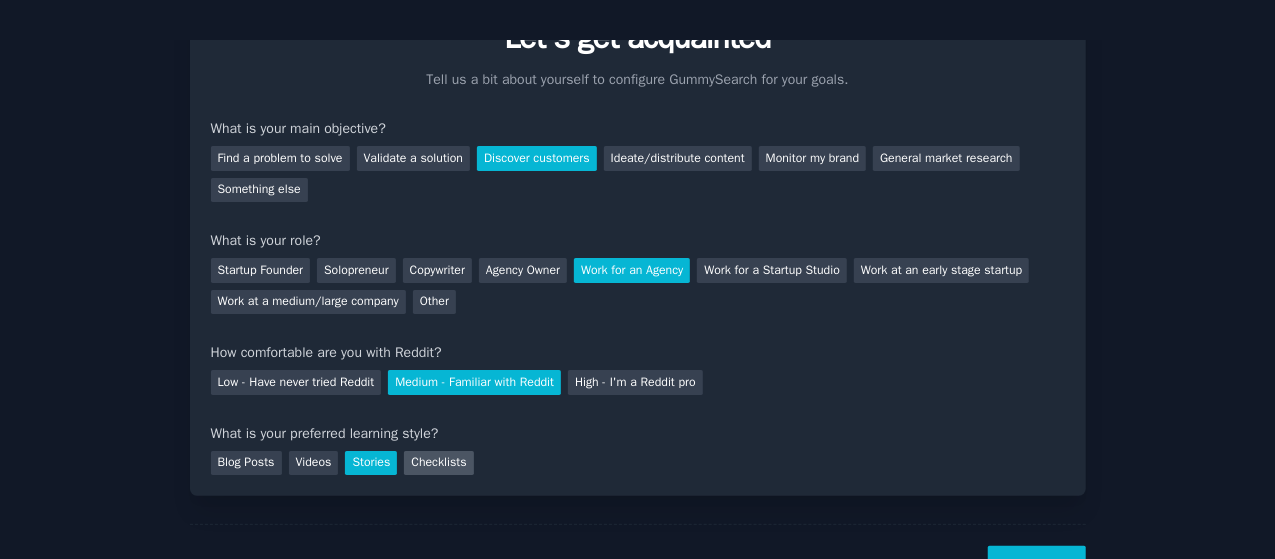 click on "Checklists" at bounding box center (438, 463) 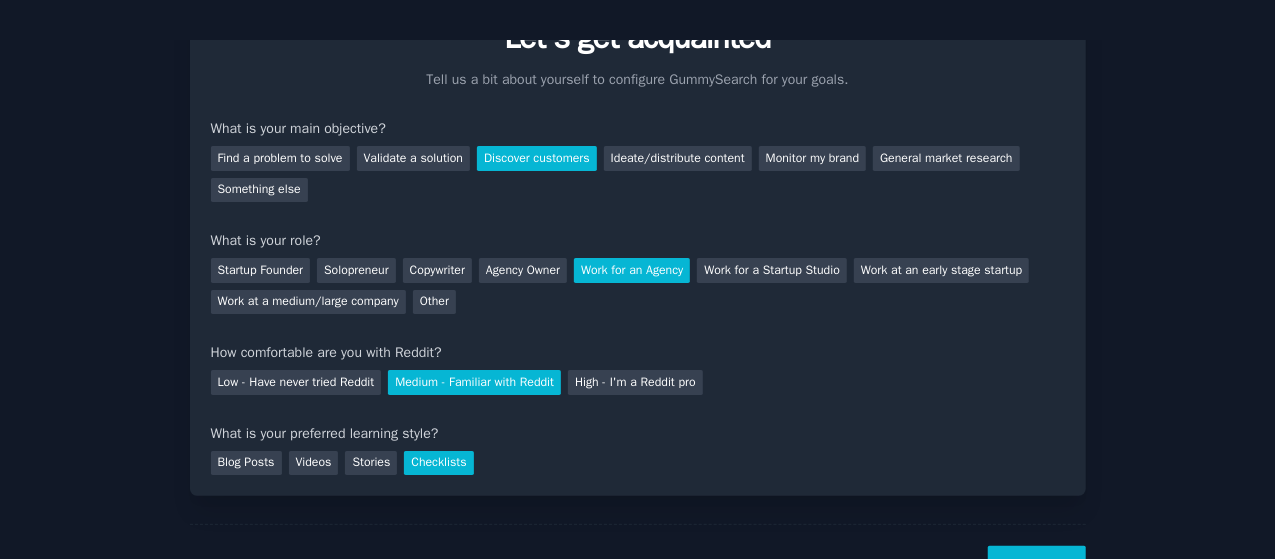 scroll, scrollTop: 156, scrollLeft: 0, axis: vertical 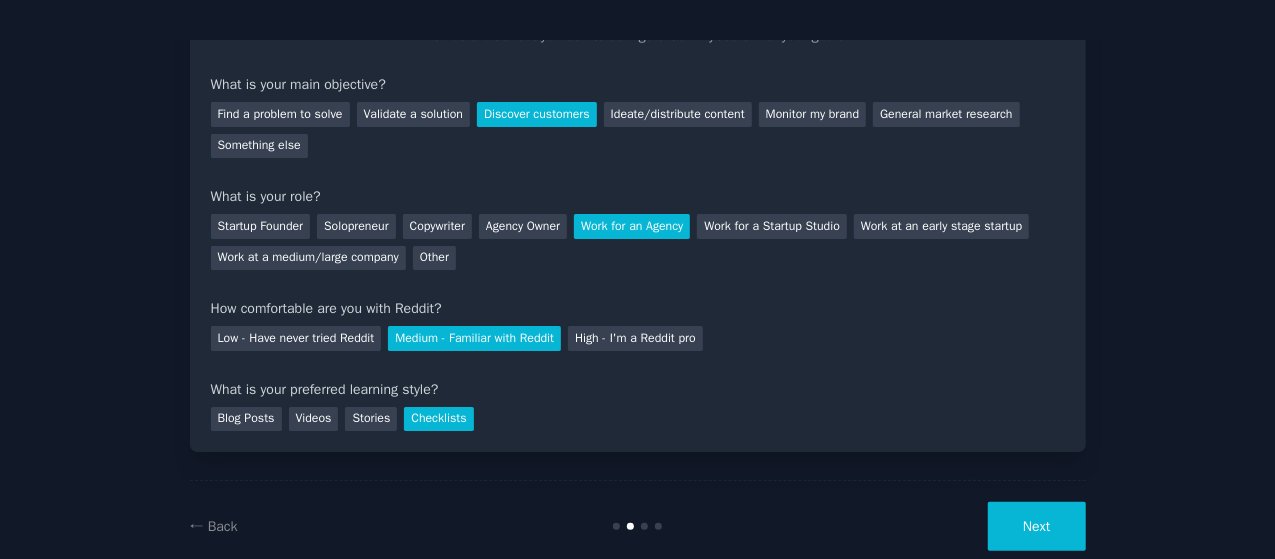 click on "← Back Next" at bounding box center (638, 526) 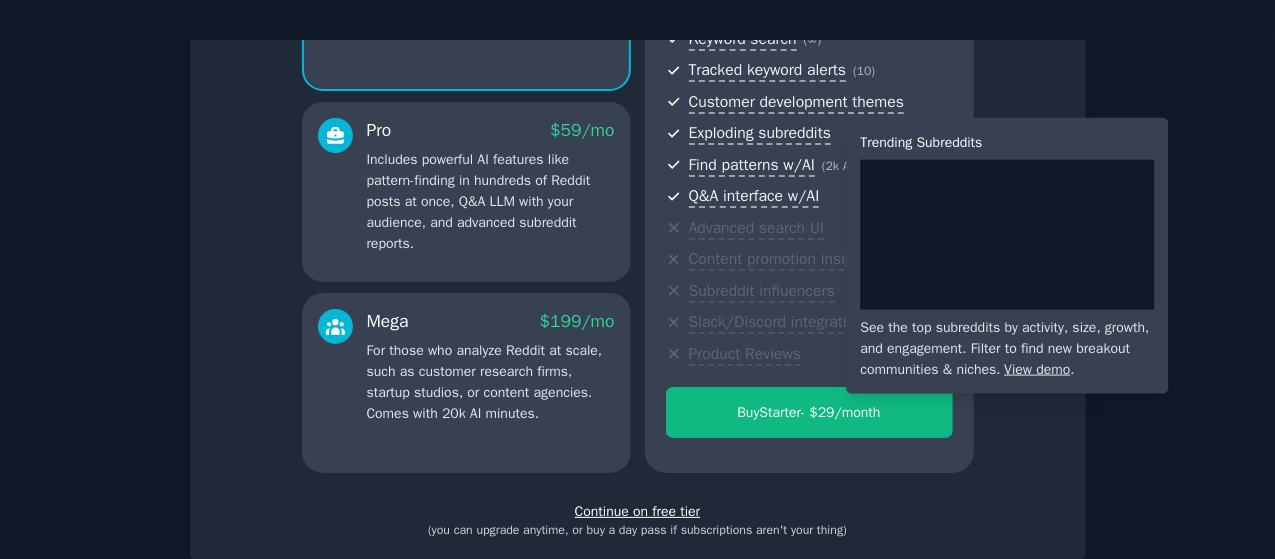 scroll, scrollTop: 314, scrollLeft: 0, axis: vertical 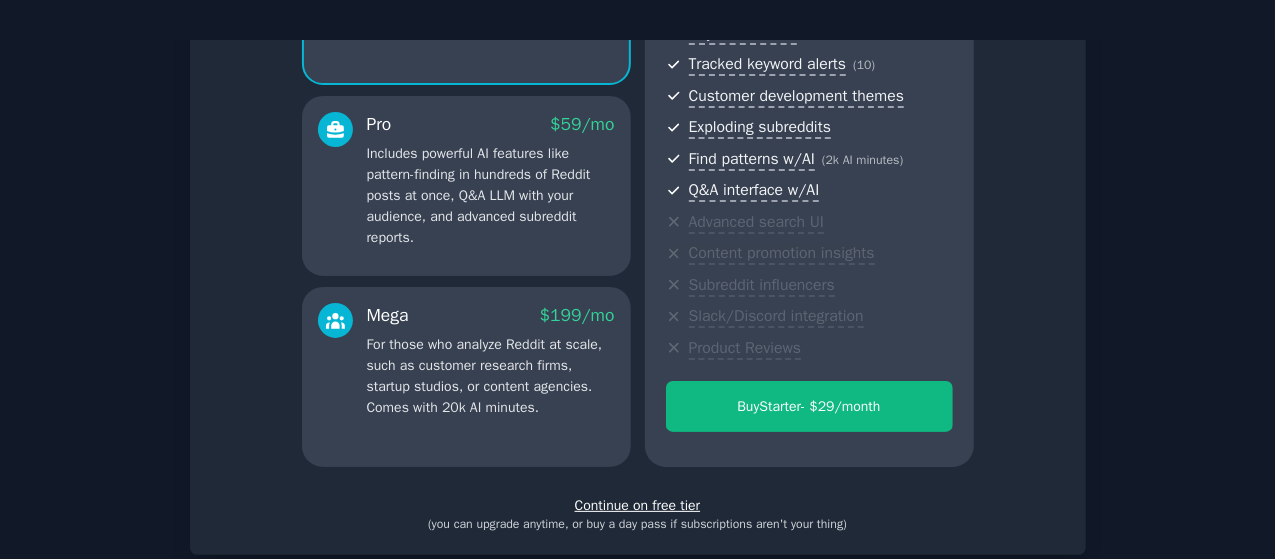 click on "Continue on free tier" at bounding box center [638, 505] 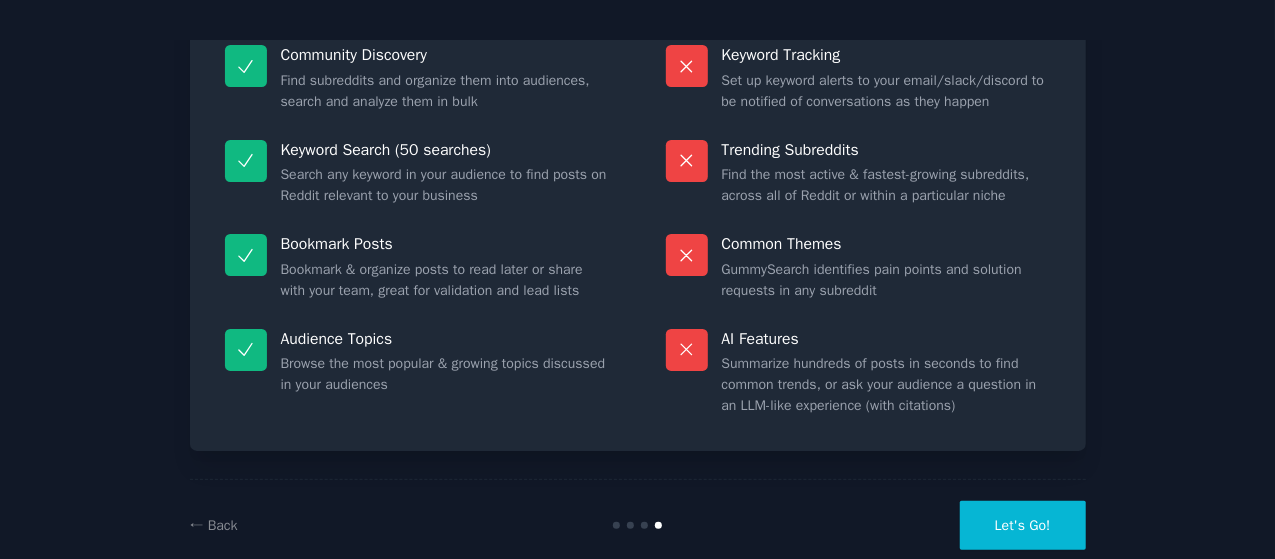 scroll, scrollTop: 219, scrollLeft: 0, axis: vertical 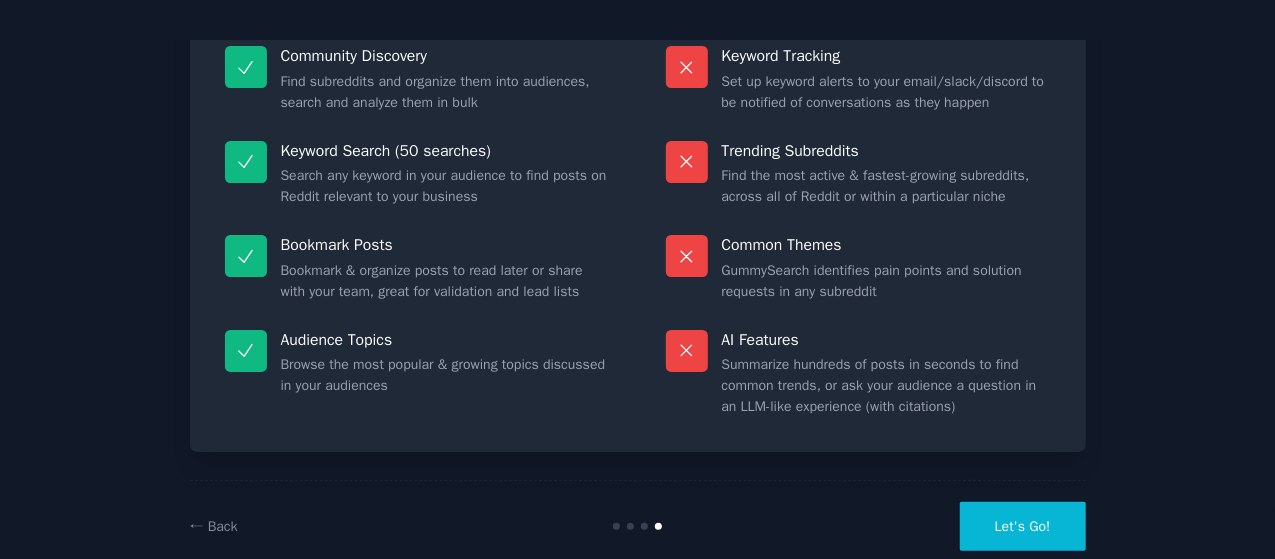 click on "Let's Go!" at bounding box center (1023, 526) 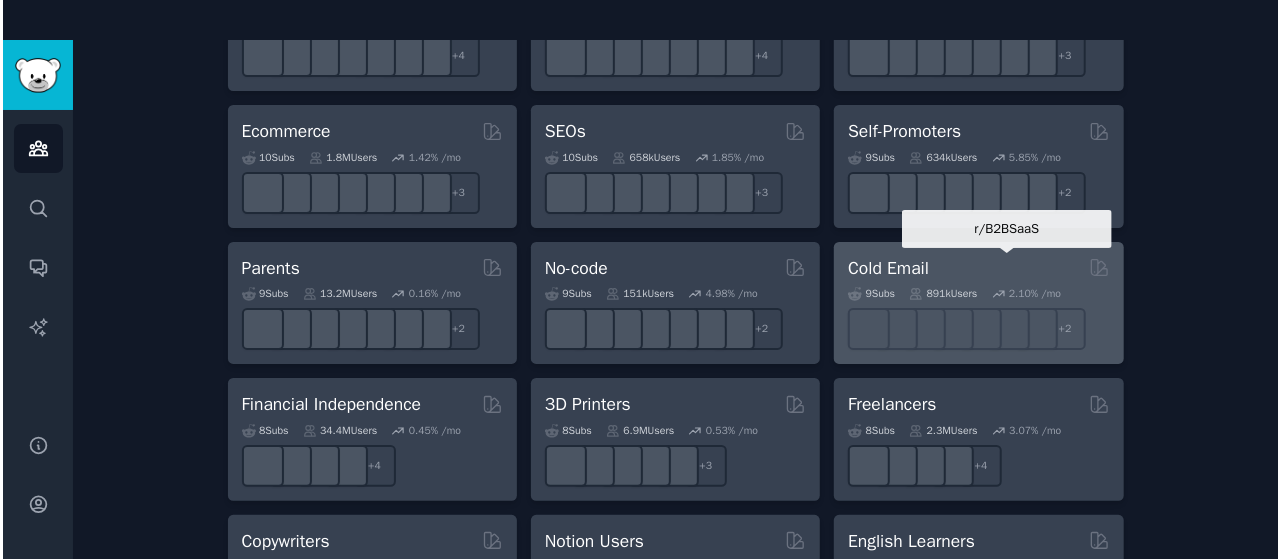 scroll, scrollTop: 1131, scrollLeft: 0, axis: vertical 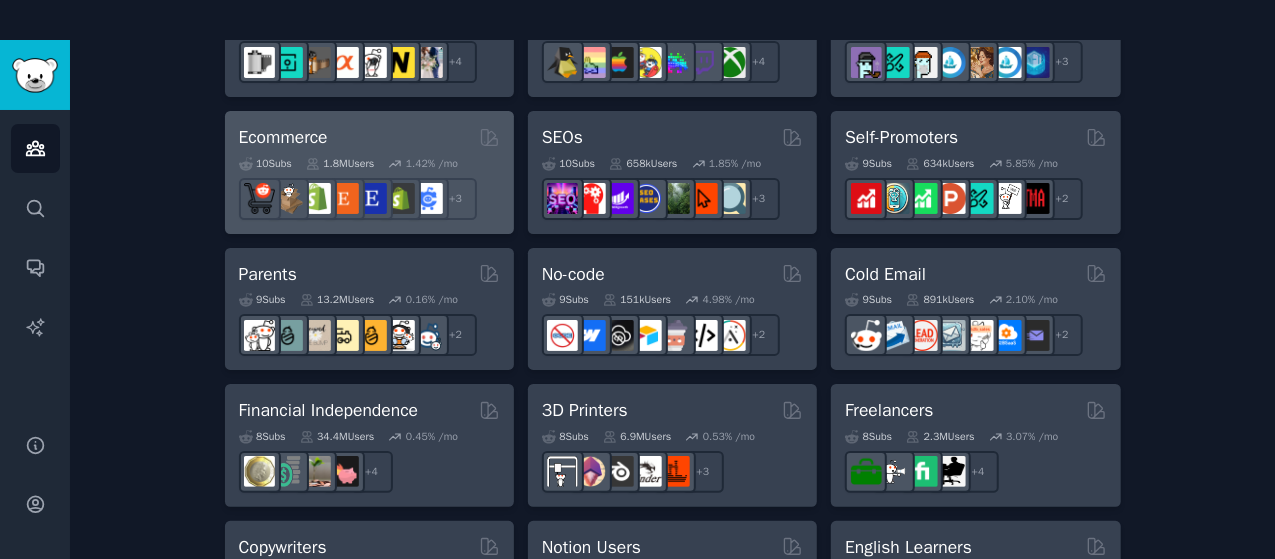 click on "10  Sub s 1.8M  Users 1.42 % /mo r/reviewmyshopify + 3" at bounding box center (369, 185) 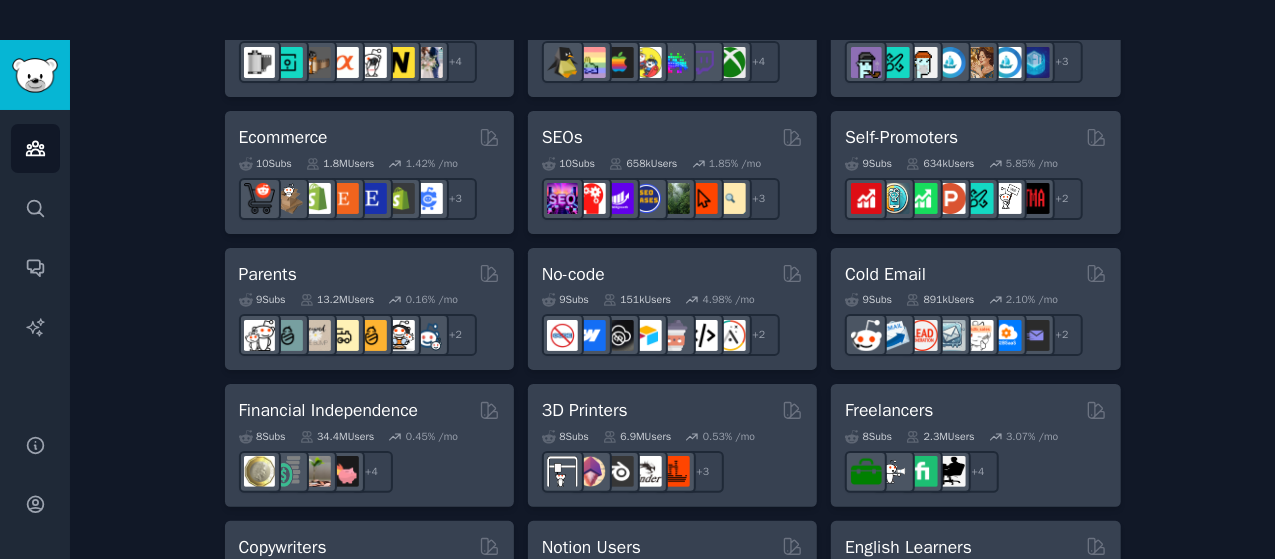 click on "Pet Lovers 31  Sub s 24.0M  Users 0.84 % /mo + 24 Software Developers 26  Sub s 29.8M  Users 0.42 % /mo + 19 AI Enthusiasts 25  Sub s 19.8M  Users 2.83 % /mo r/chatgpt_prompts_ + 18 DevOps 21  Sub s 1.6M  Users 1.68 % /mo + 14 Crypto 19  Sub s 19.0M  Users 0.23 % /mo + 12 Marketers 18  Sub s 6.5M  Users 1.19 % /mo + 11 Startup Founders 16  Sub s 13.5M  Users 1.32 % /mo + 9 Generative AI 16  Sub s 20.0M  Users 1.62 % /mo + 9 AI Developers 15  Sub s 3.9M  Users 2.48 % /mo + 8 Stock Investors 15  Sub s 28.3M  Users 0.50 % /mo + 8 Video Editors 15  Sub s 2.3M  Users 1.54 % /mo + 8 Designers 13  Sub s 9.7M  Users 0.26 % /mo + 6 Data Scientists 13  Sub s 7.6M  Users 0.58 % /mo + 6 Fitness Enthusiasts 12  Sub s 31.1M  Users 0.24 % /mo + 5 Gardeners 11  Sub s 13.5M  Users 1.84 % /mo r/UrbanGardening + 4 Photographers 11  Sub s 10.7M  Users 0.53 % /mo + 4 Gaming 11  Sub s 52.9M  Users 0.35 % /mo + 4 NFT Collectors 10  Sub s 3.4M  Users -0.03 % /mo + 3 Ecommerce 10  Sub s 1.8M  Users 1.42 % /mo r/reviewmyshopify + 3 10" at bounding box center (673, 240) 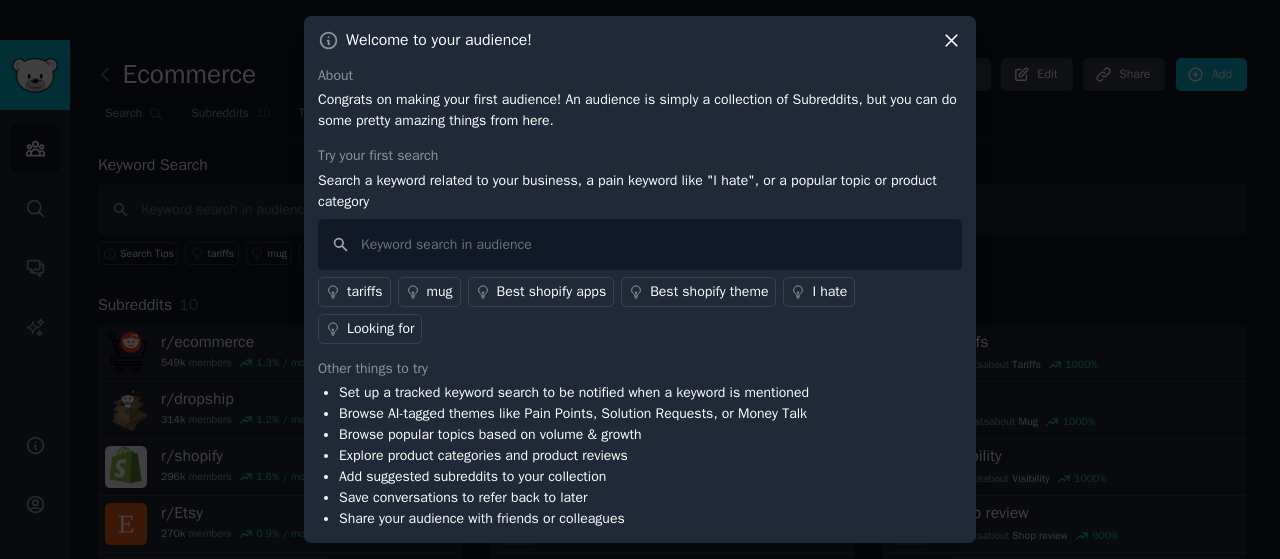 click at bounding box center [0, 861] 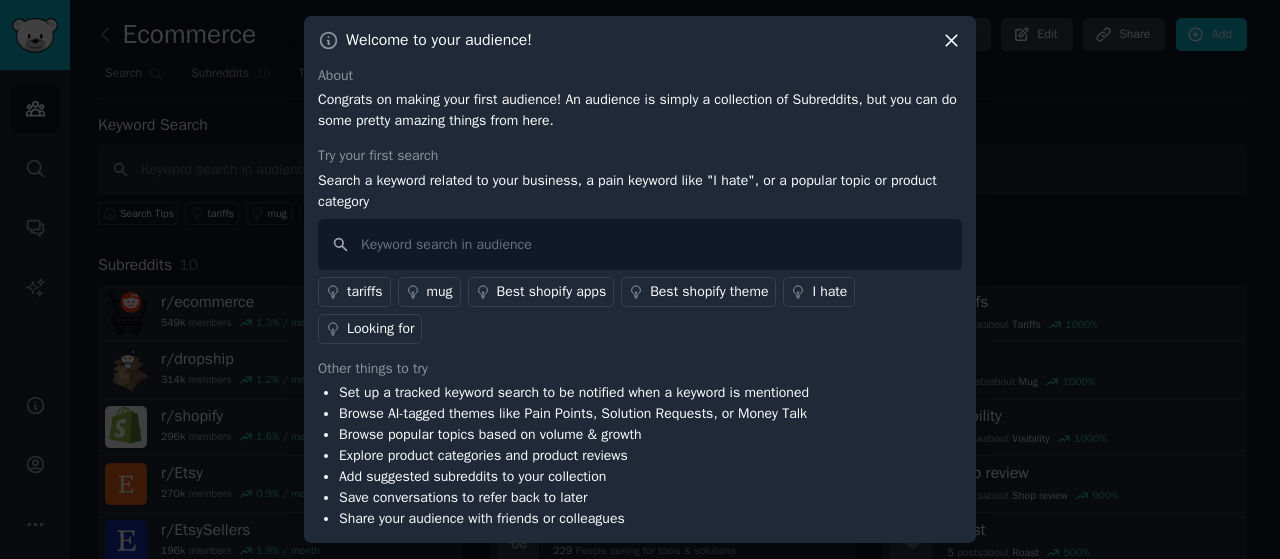 click 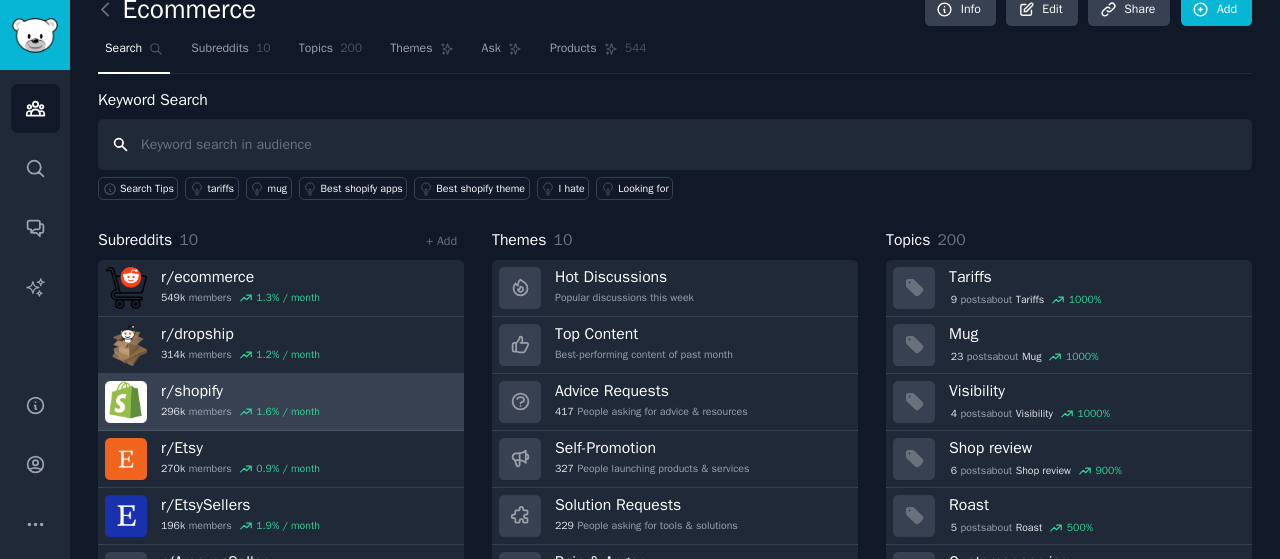 scroll, scrollTop: 0, scrollLeft: 0, axis: both 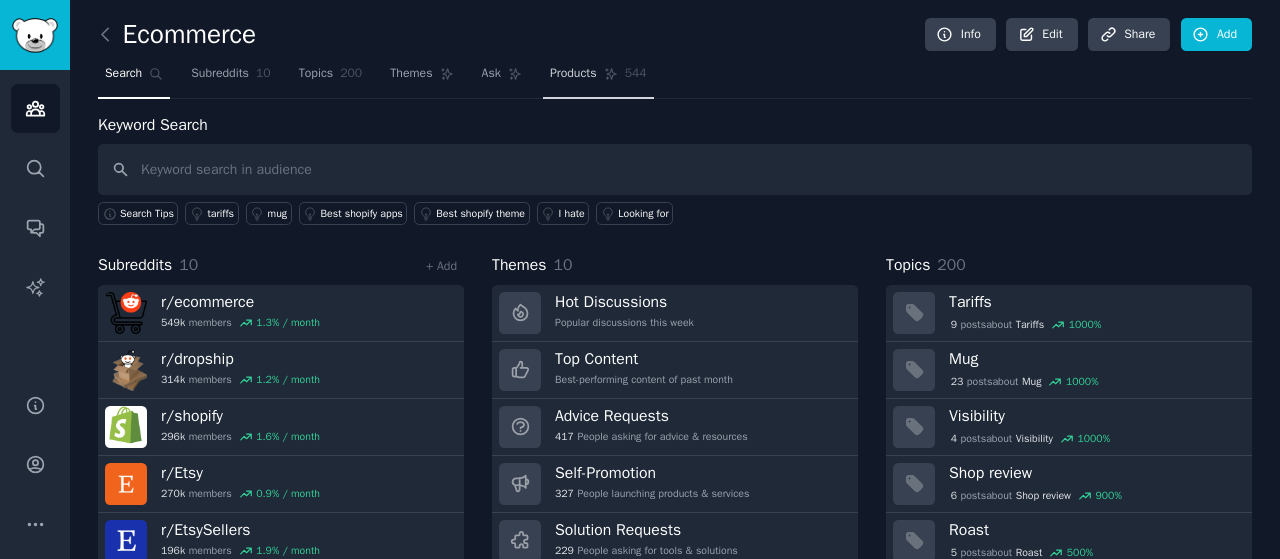 click on "Products" at bounding box center (573, 74) 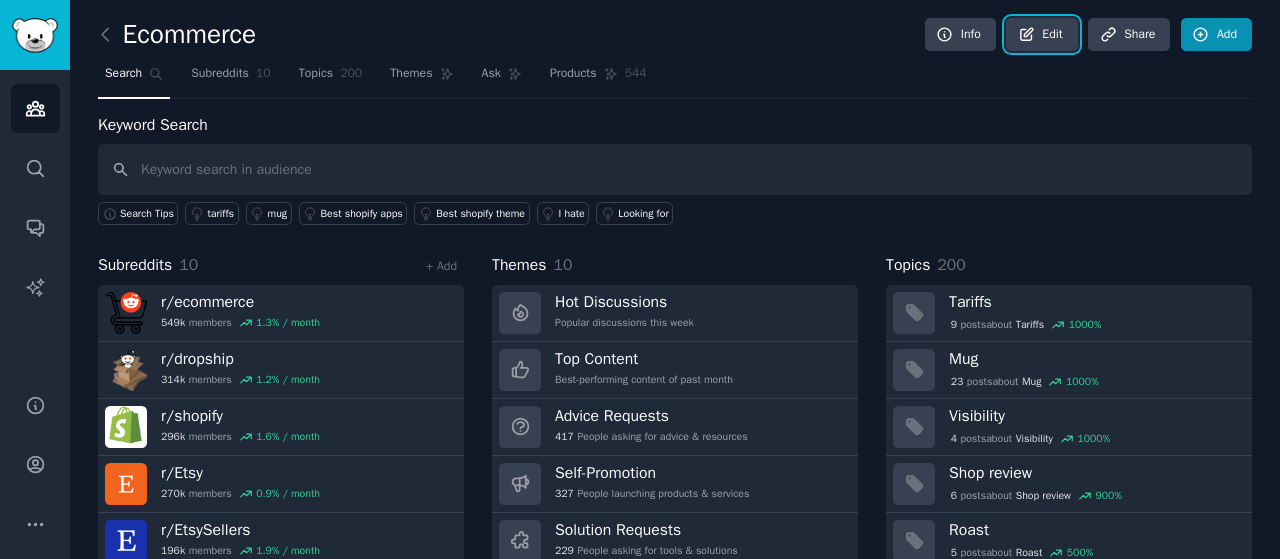 click 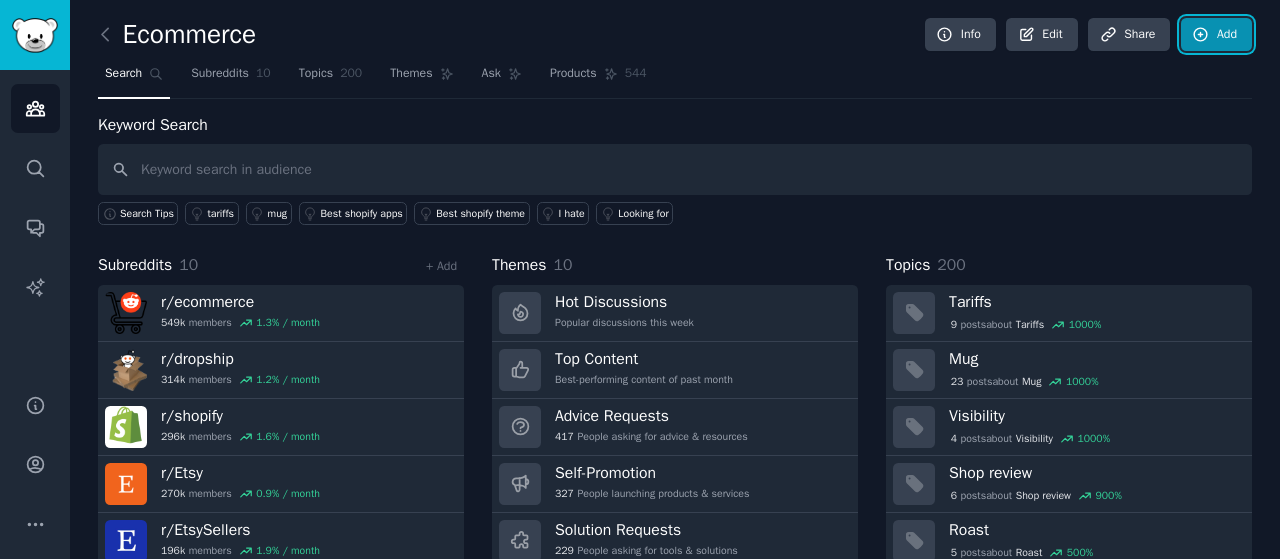 click on "Add" at bounding box center (1216, 35) 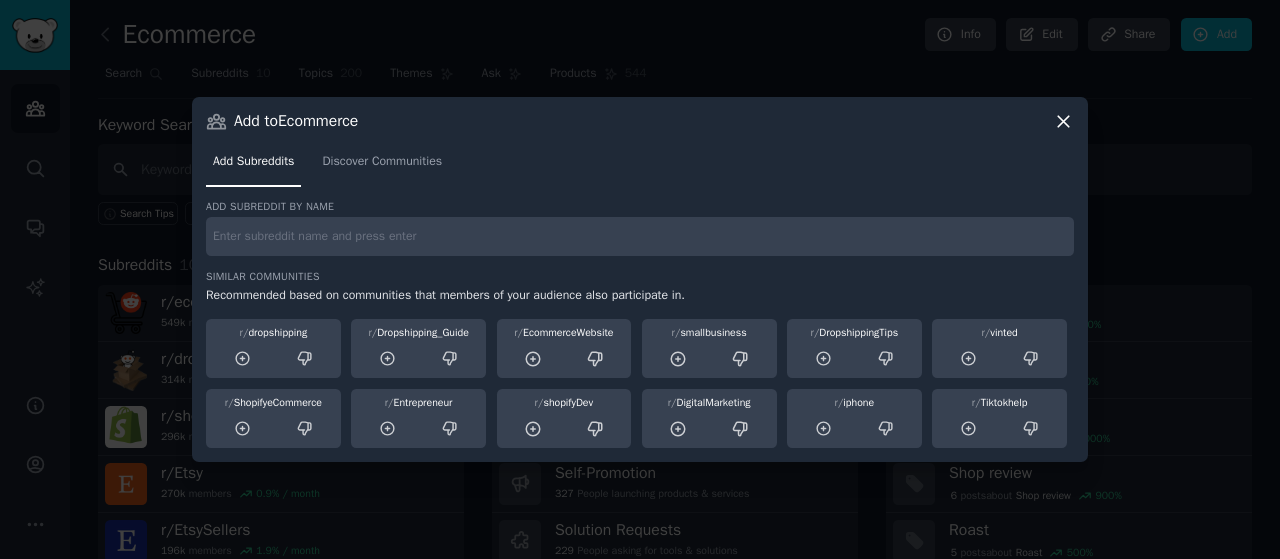click on "Add Subreddits Discover Communities" at bounding box center (640, 166) 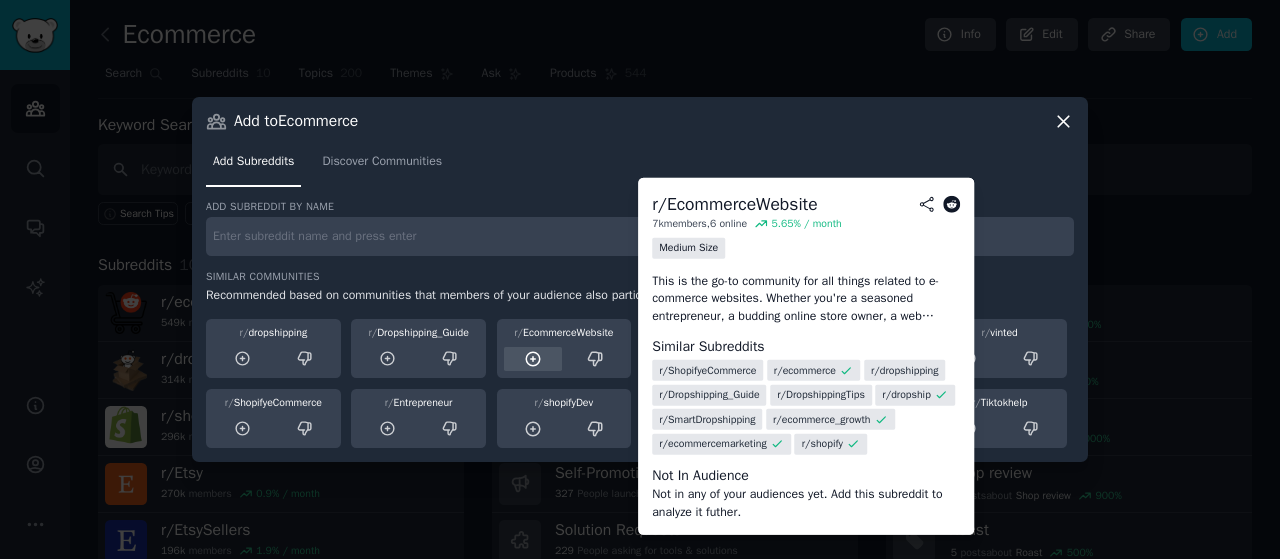 click at bounding box center (533, 359) 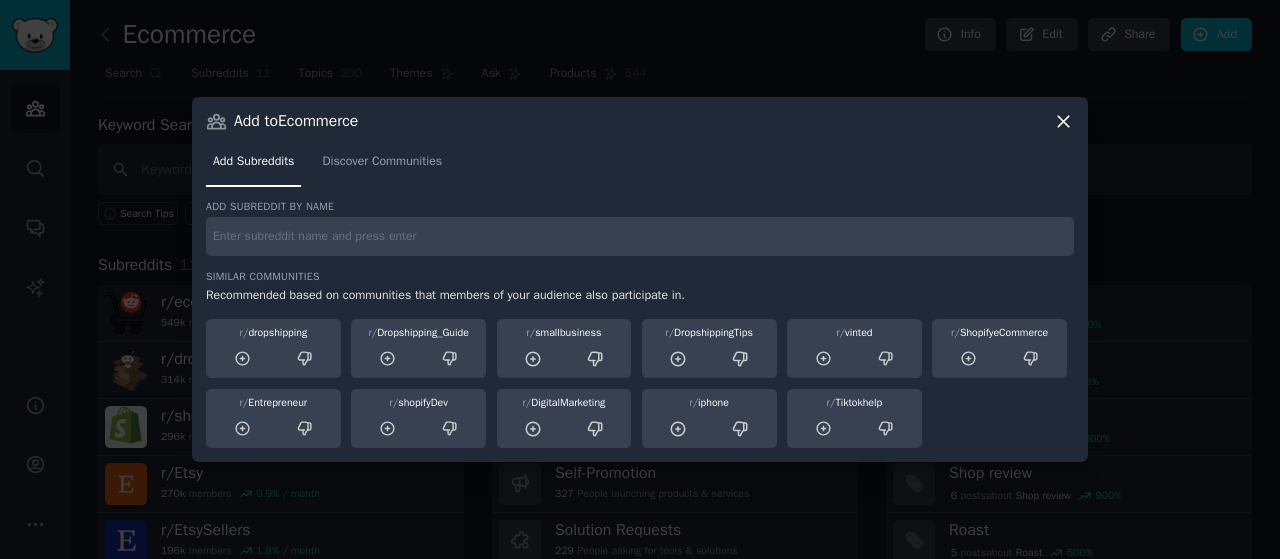click on "Add to  Ecommerce Add Subreddits Discover Communities Add subreddit by name Similar Communities Recommended based on communities that members of your audience also participate in. r/ dropshipping r/ Dropshipping_Guide r/ smallbusiness r/ DropshippingTips r/ vinted r/ ShopifyeCommerce r/ Entrepreneur r/ shopifyDev r/ DigitalMarketing r/ iphone r/ Tiktokhelp" at bounding box center [640, 279] 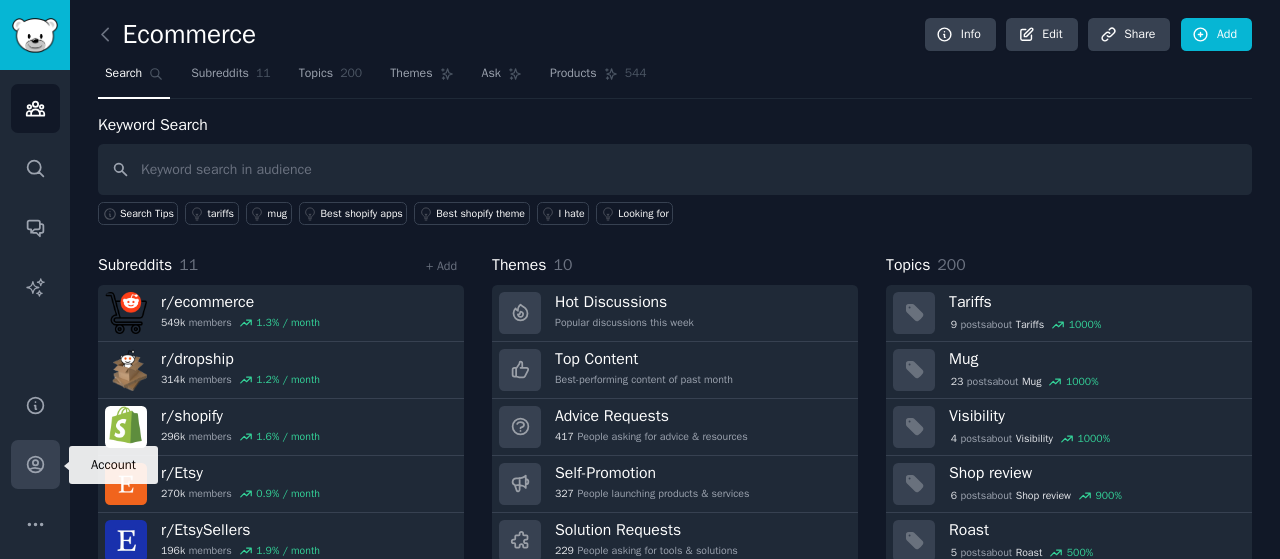 click 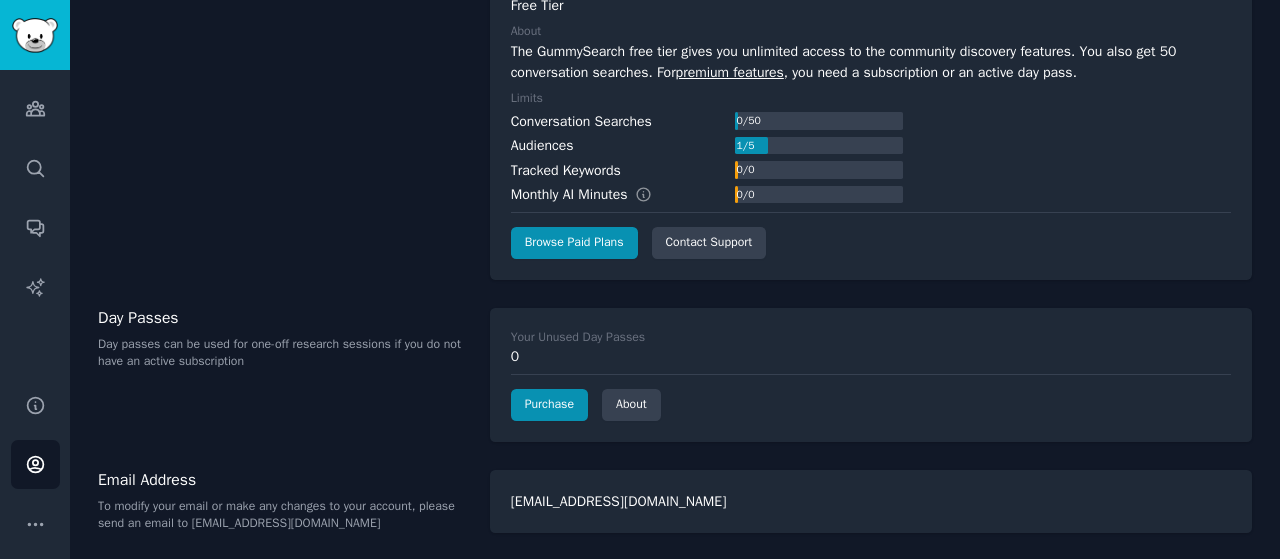 scroll, scrollTop: 0, scrollLeft: 0, axis: both 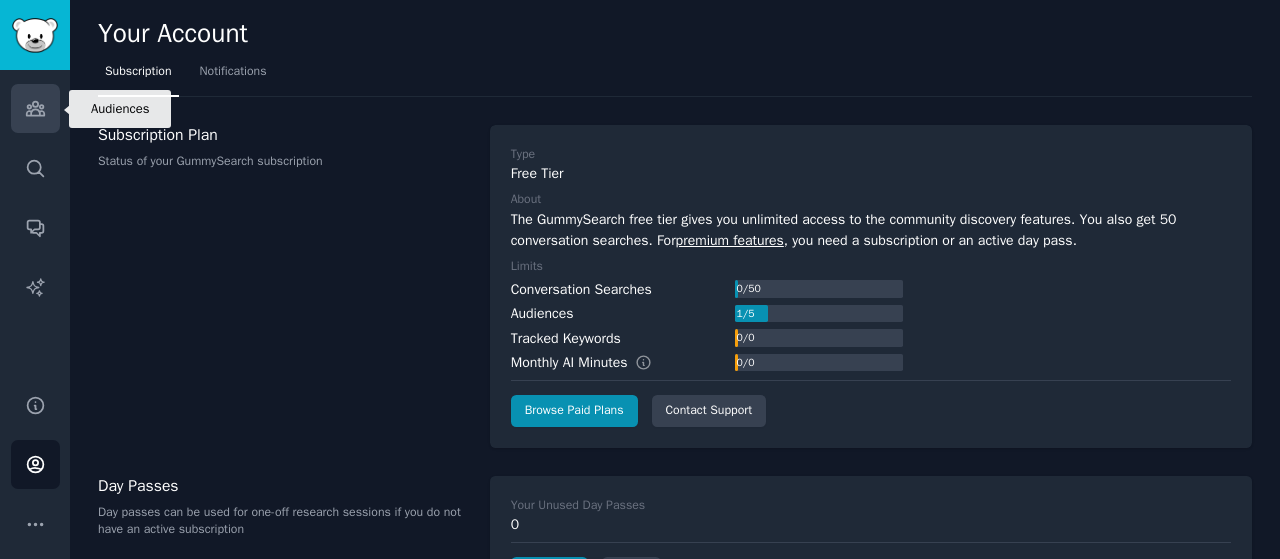 click 